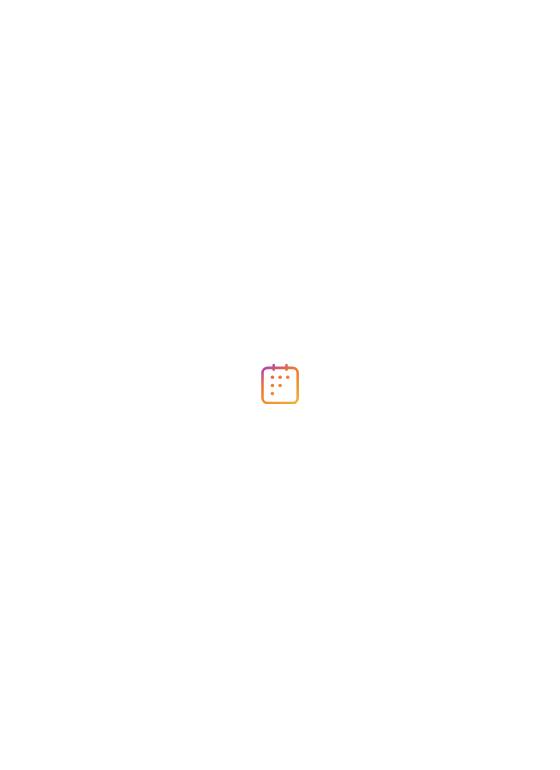 scroll, scrollTop: 0, scrollLeft: 0, axis: both 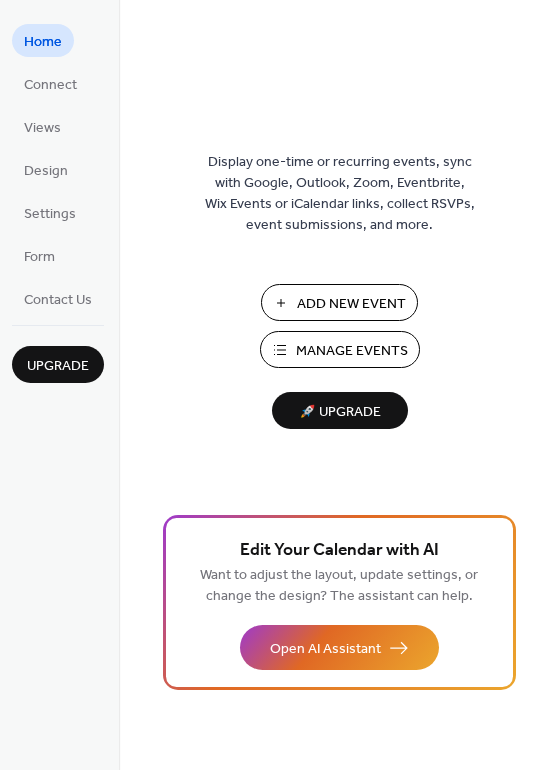 click on "Add New Event" at bounding box center (351, 304) 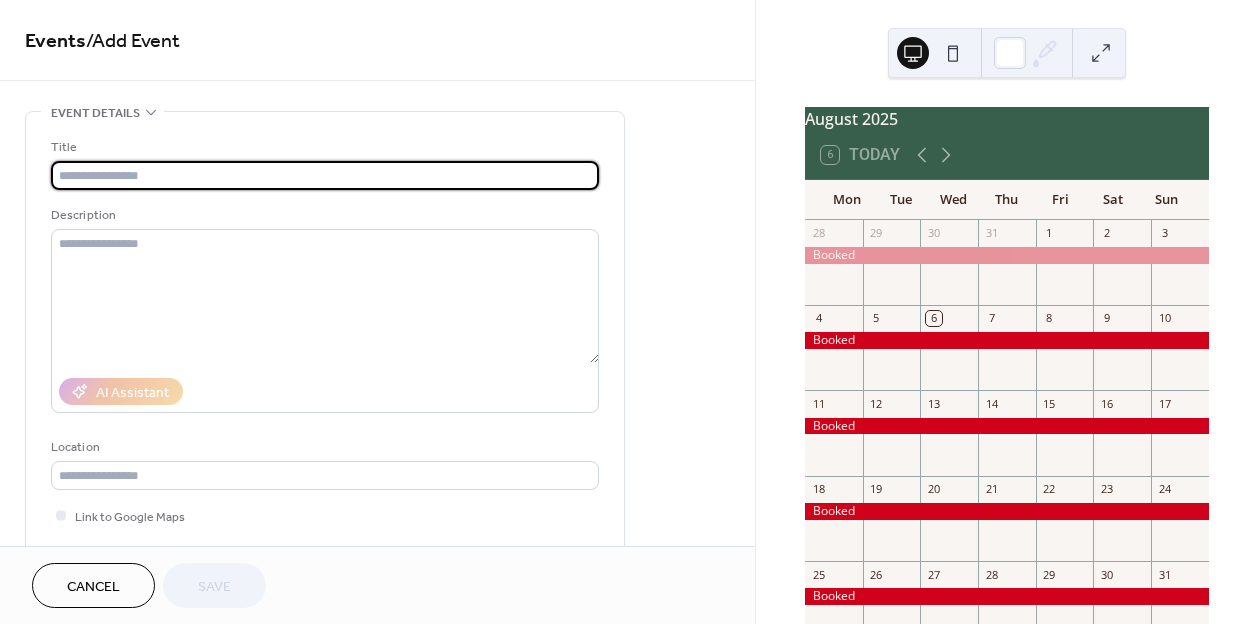 scroll, scrollTop: 0, scrollLeft: 0, axis: both 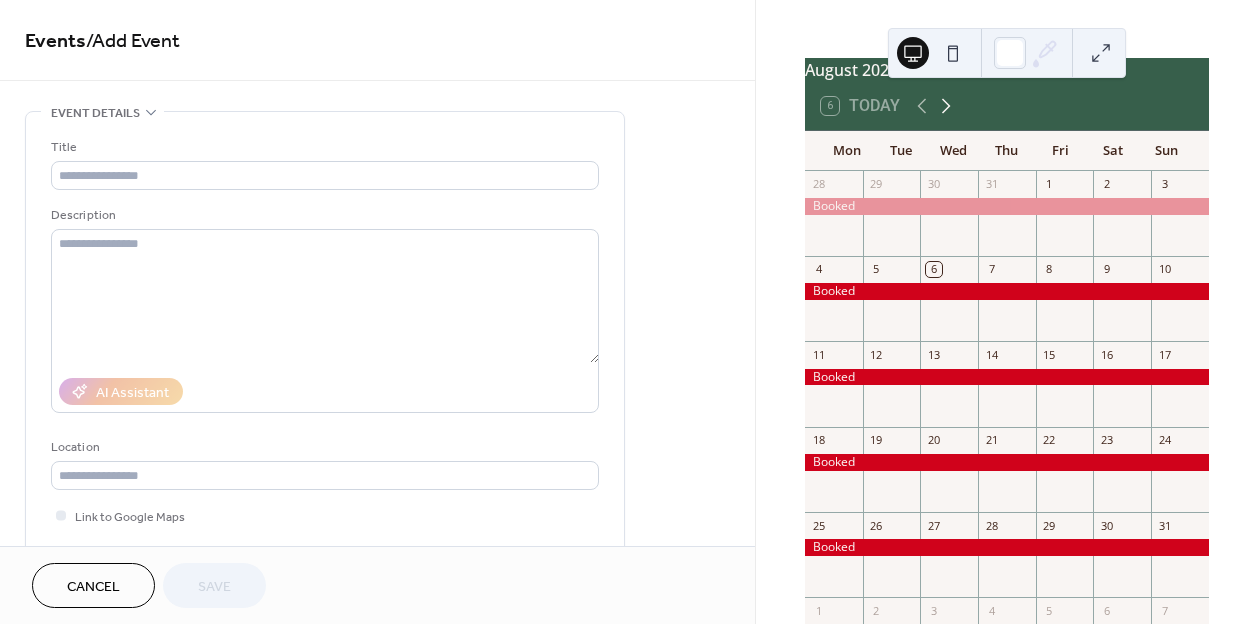 click 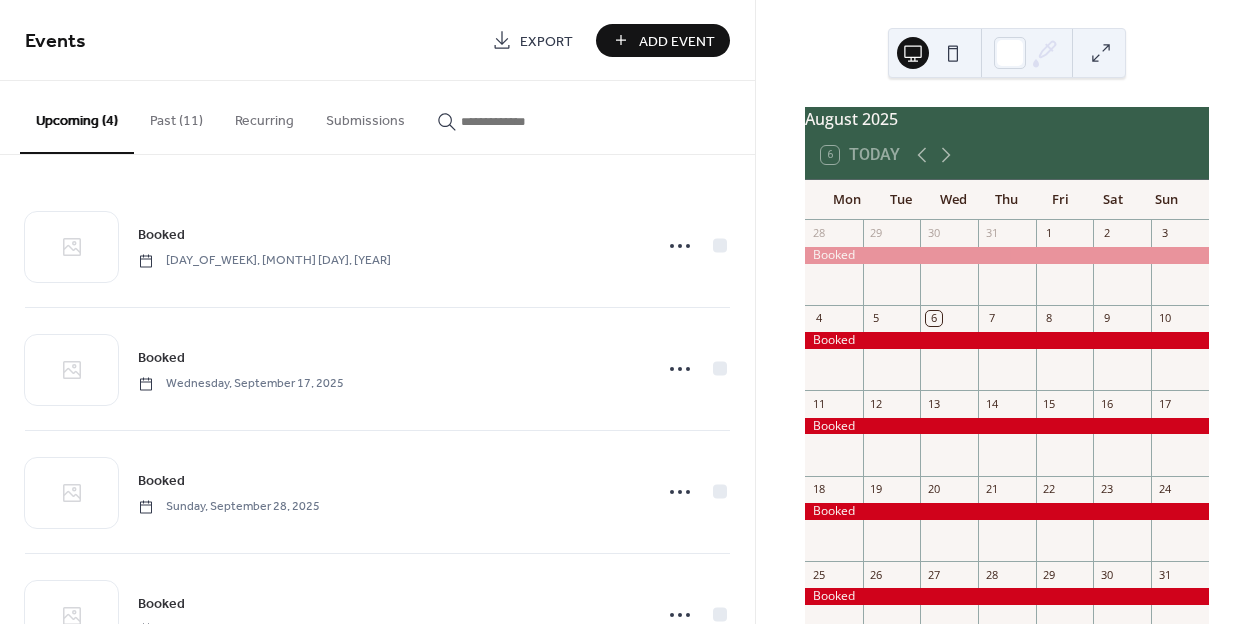 scroll, scrollTop: 0, scrollLeft: 0, axis: both 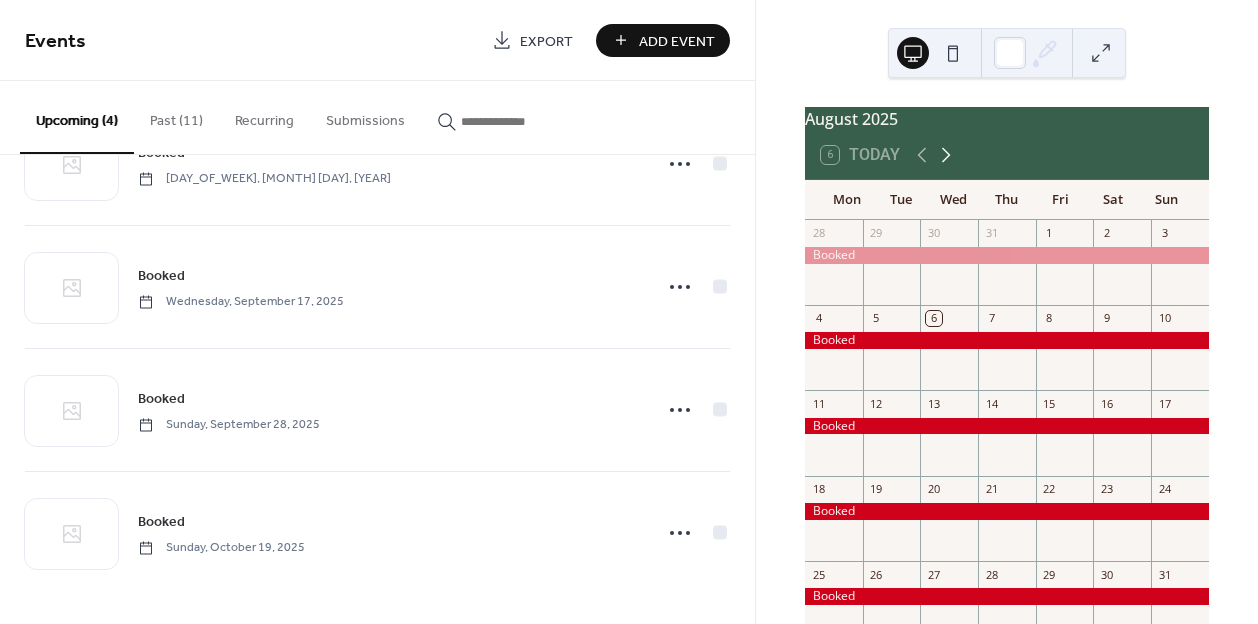 click 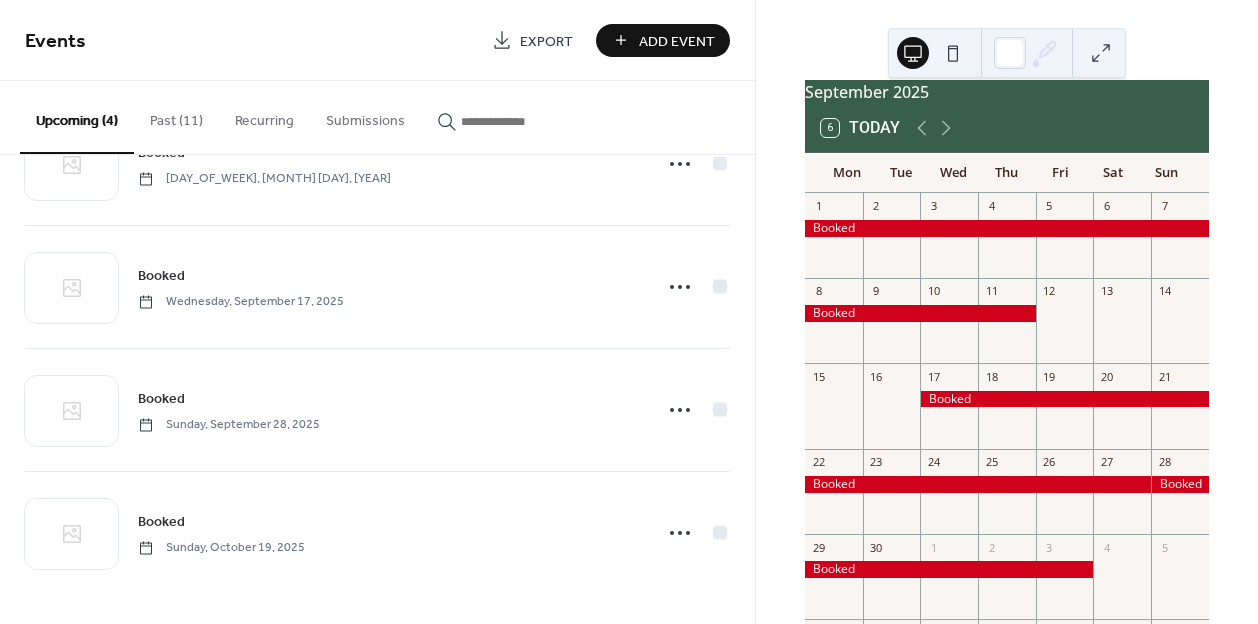 scroll, scrollTop: 28, scrollLeft: 0, axis: vertical 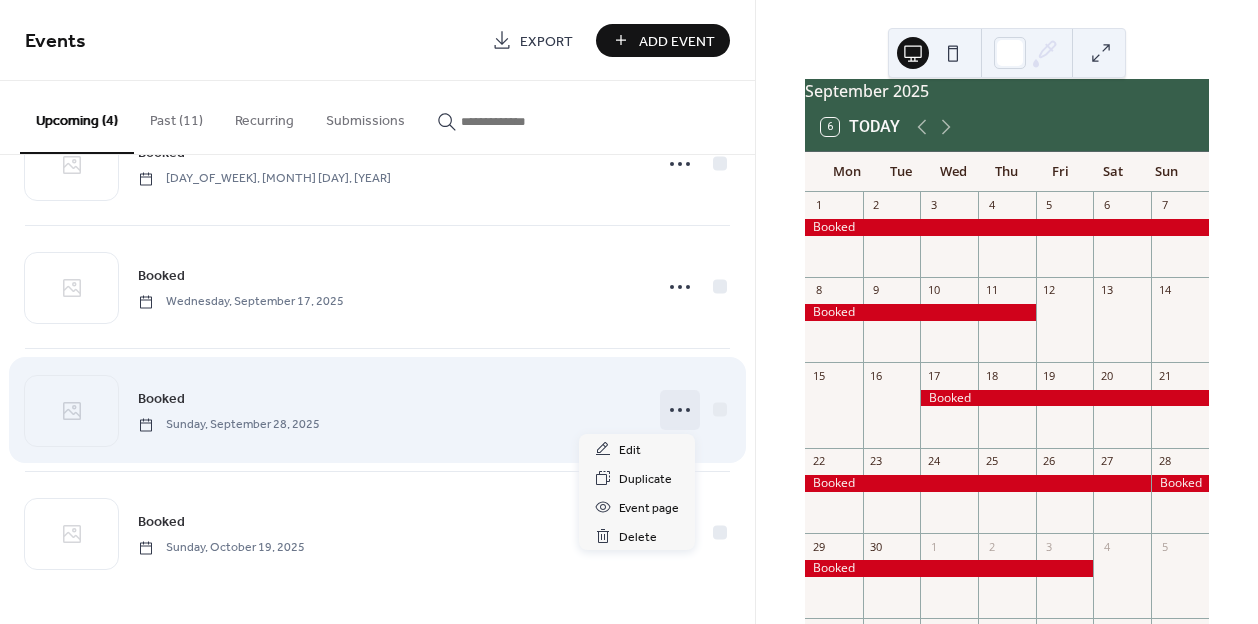 click 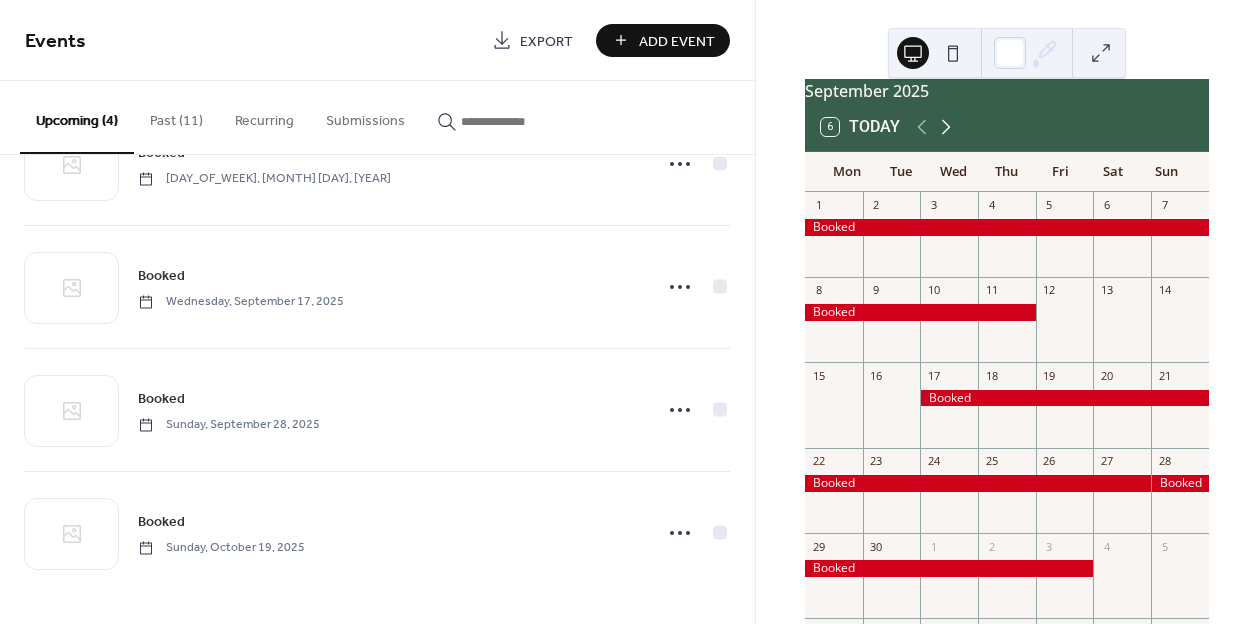 click 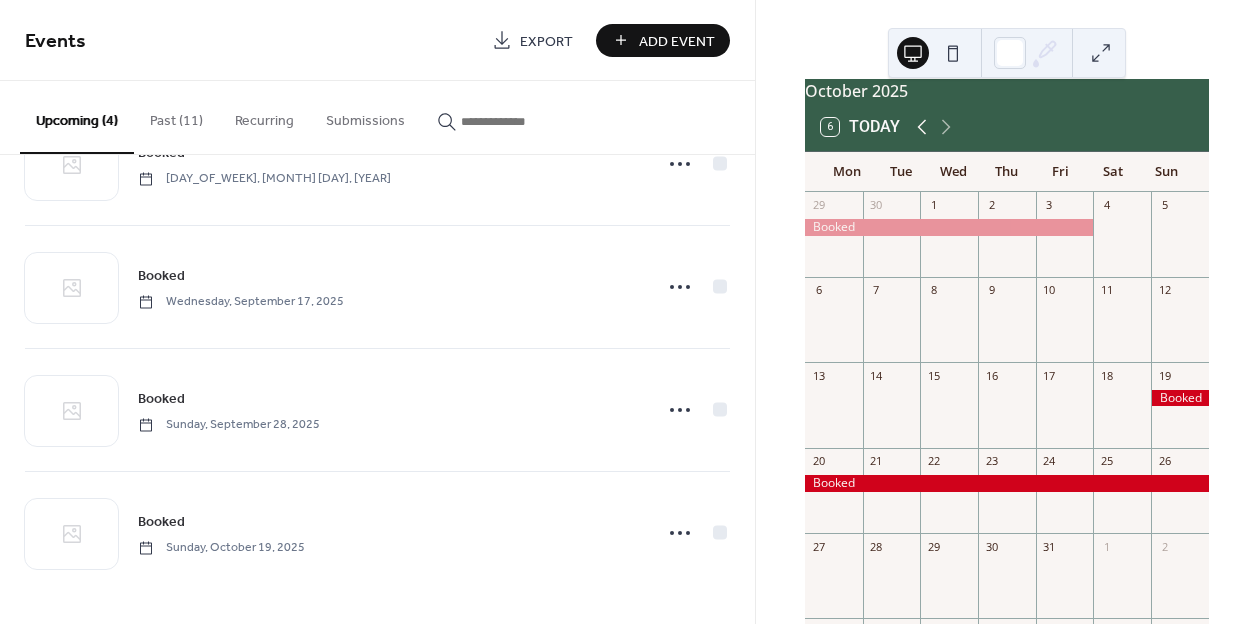 click 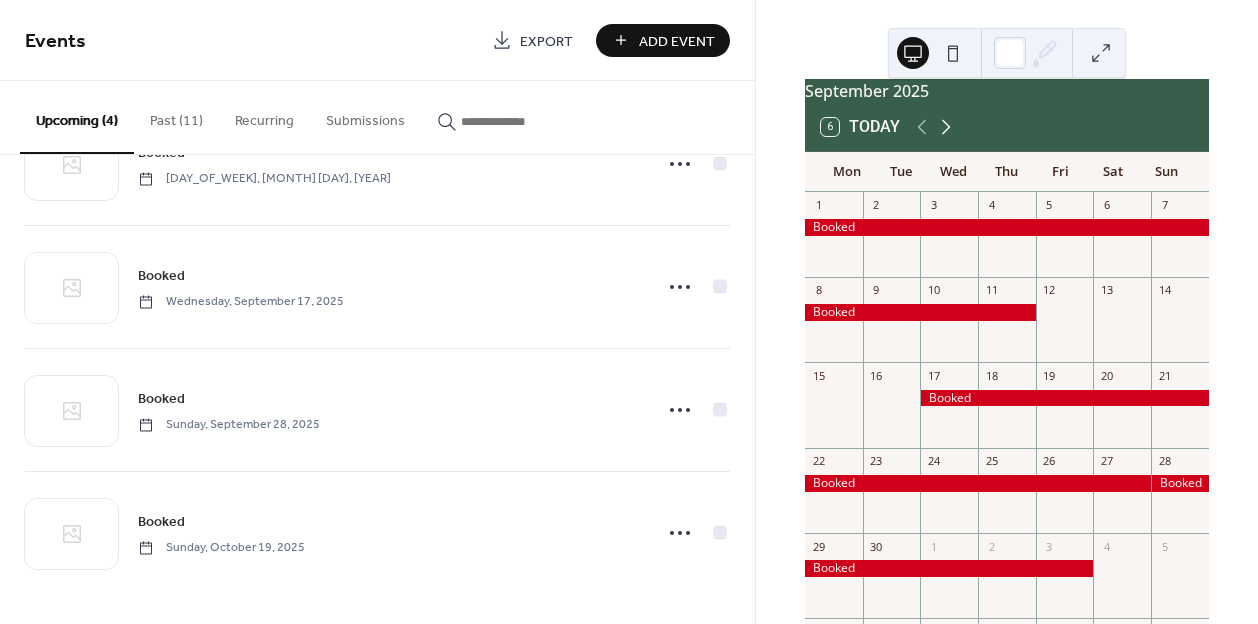 click 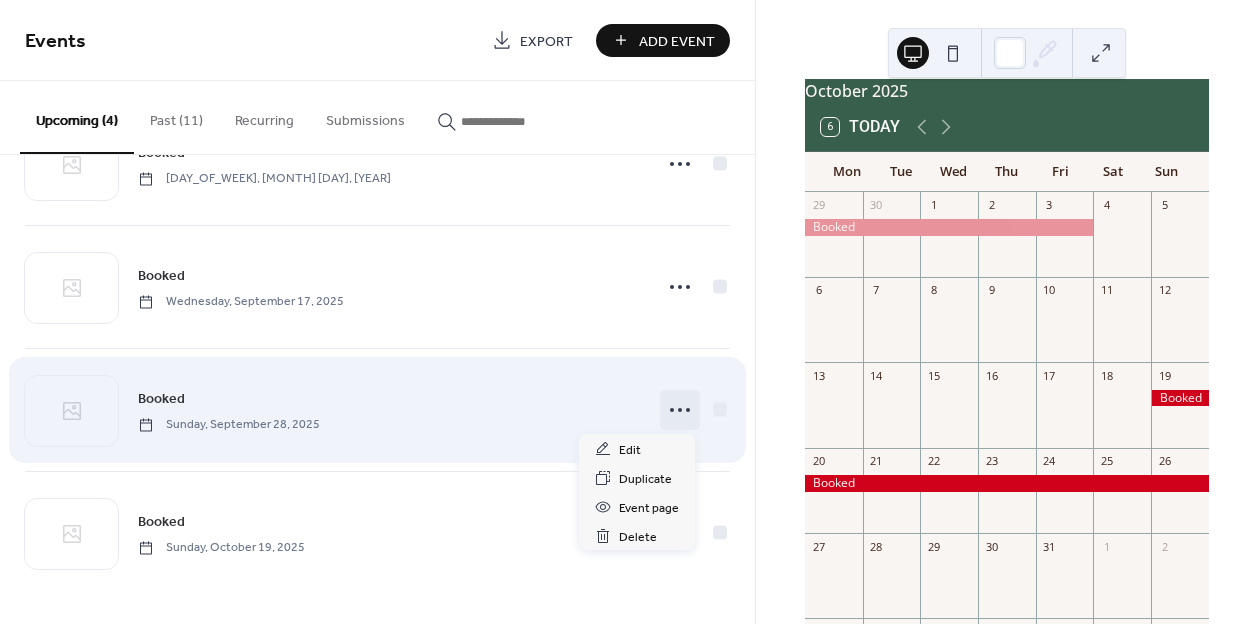 click 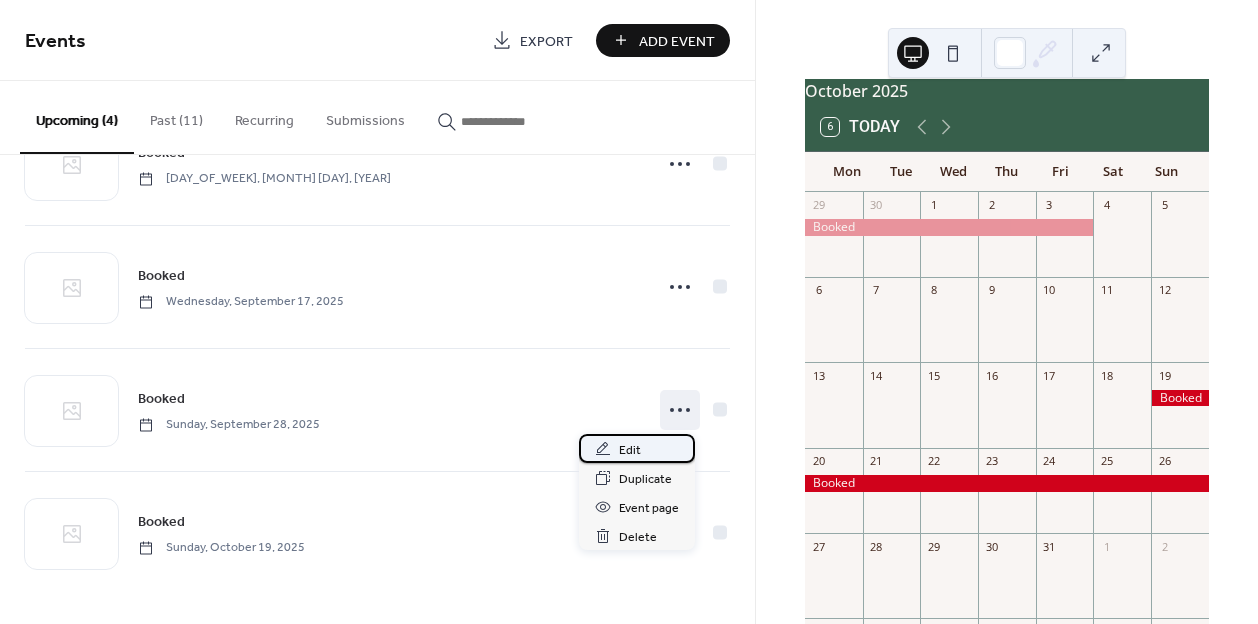 click on "Edit" at bounding box center (637, 448) 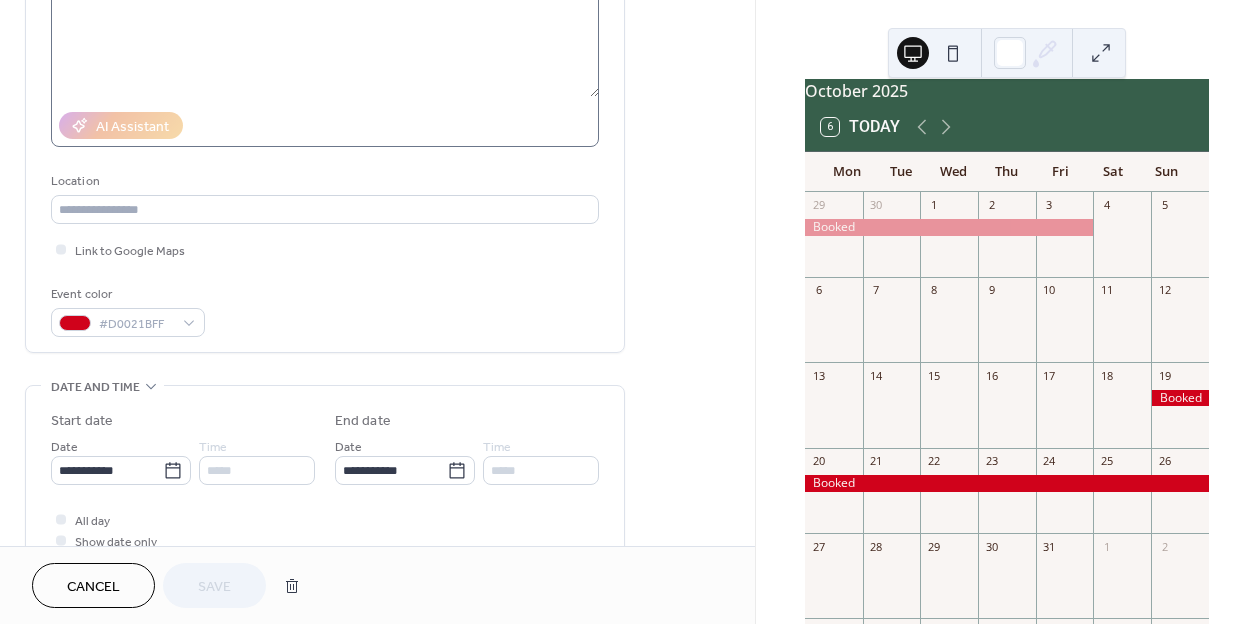 scroll, scrollTop: 269, scrollLeft: 0, axis: vertical 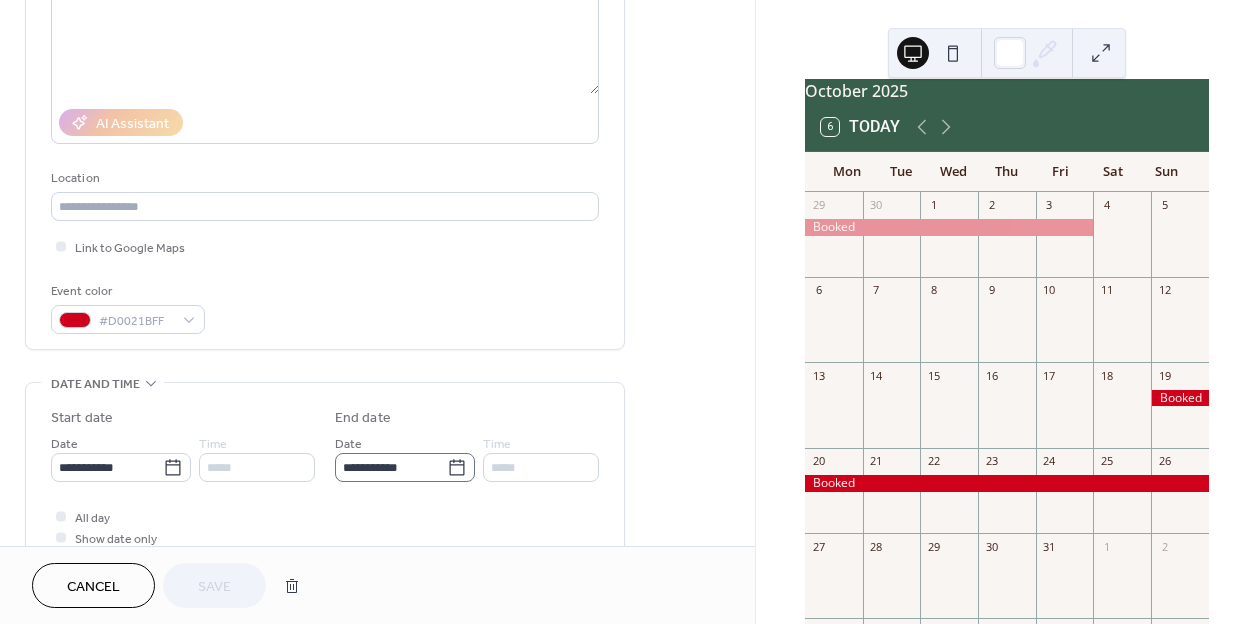 click 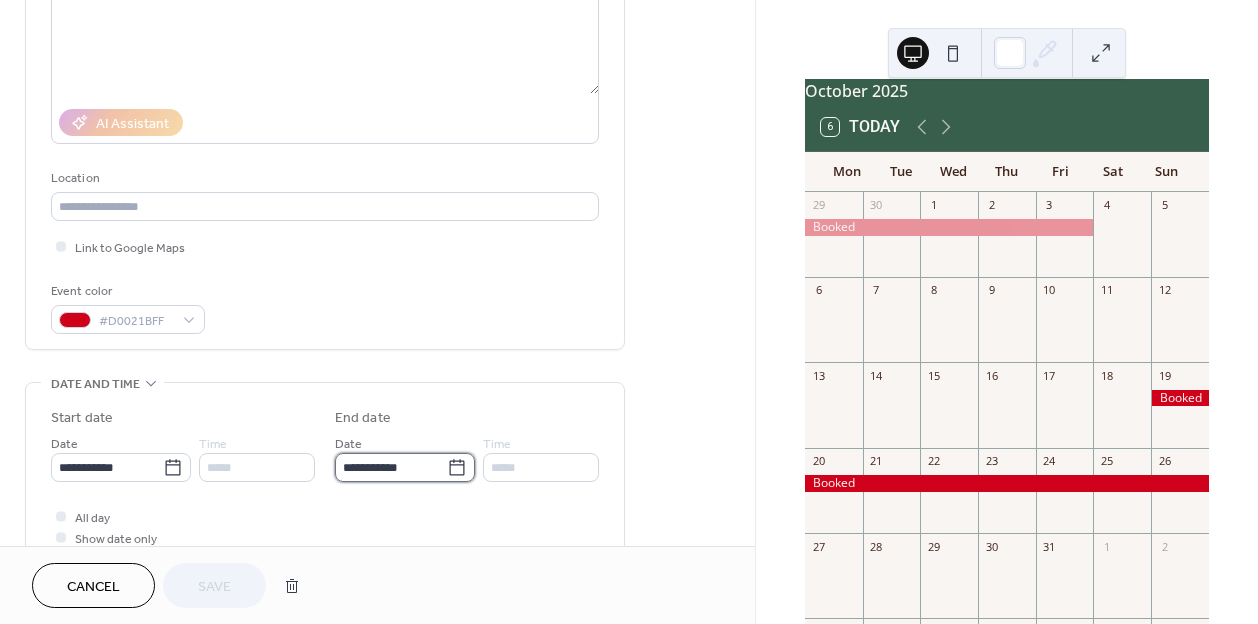 click on "**********" at bounding box center (391, 467) 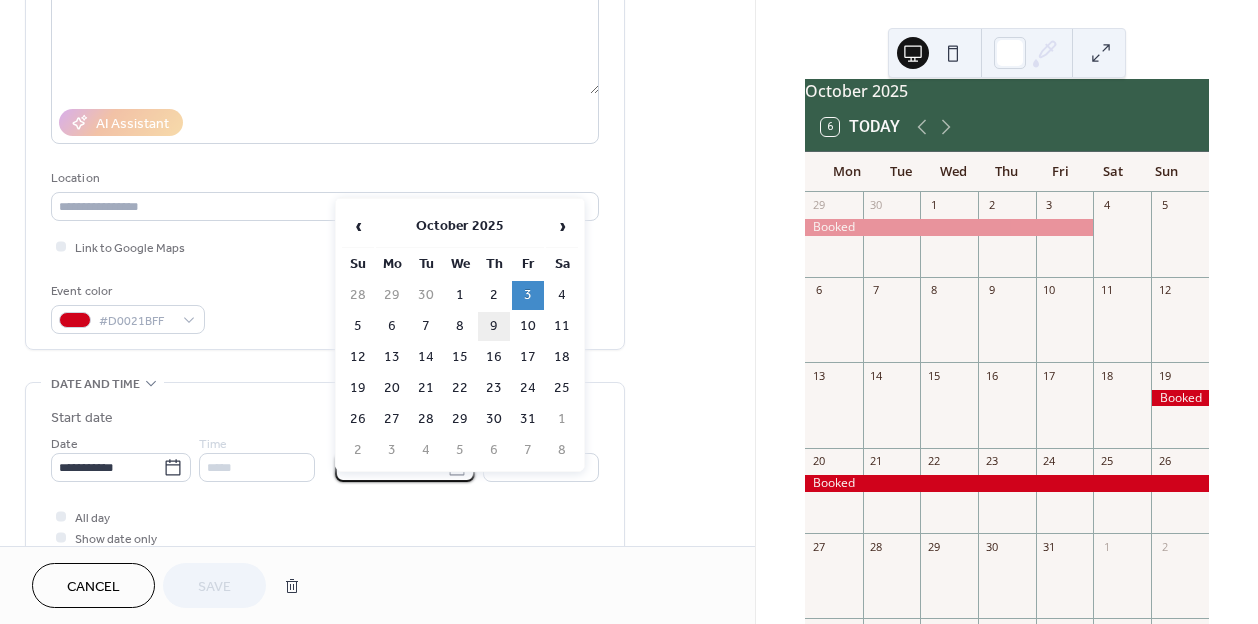 click on "9" at bounding box center [494, 326] 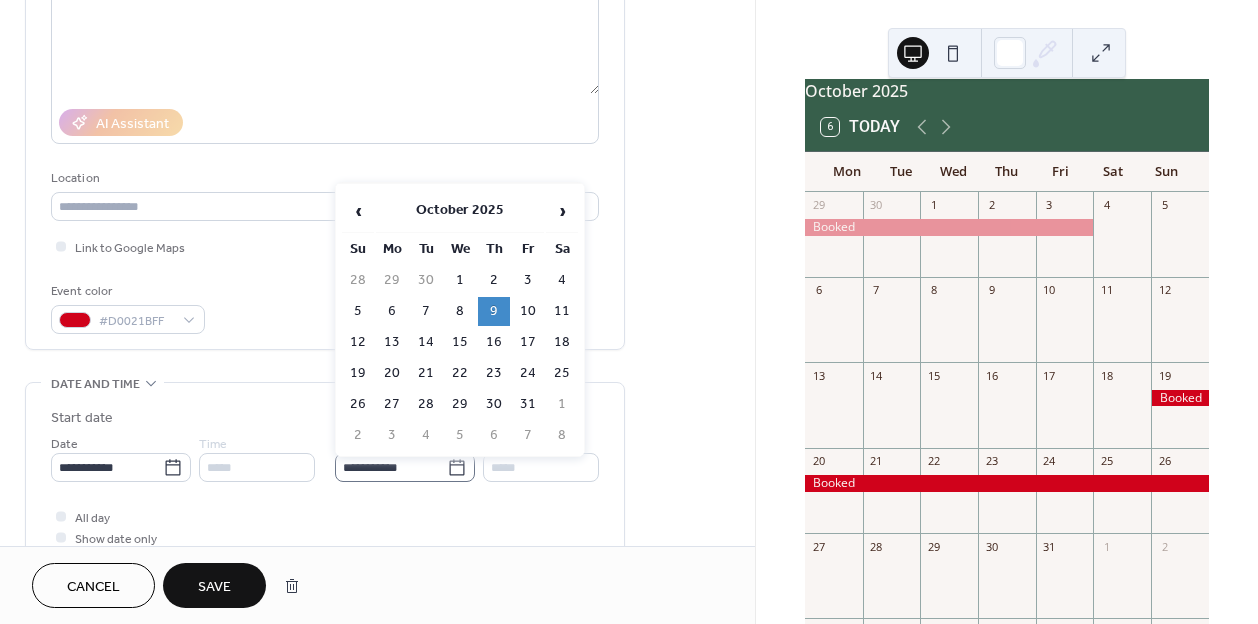 click 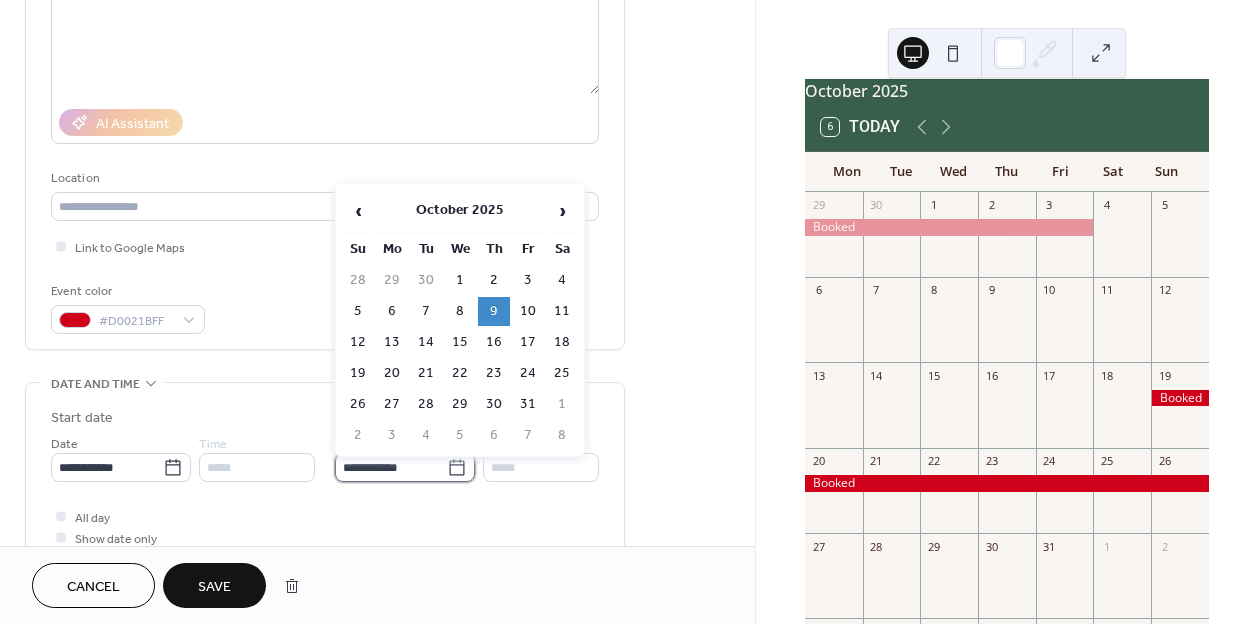 click on "**********" at bounding box center [391, 467] 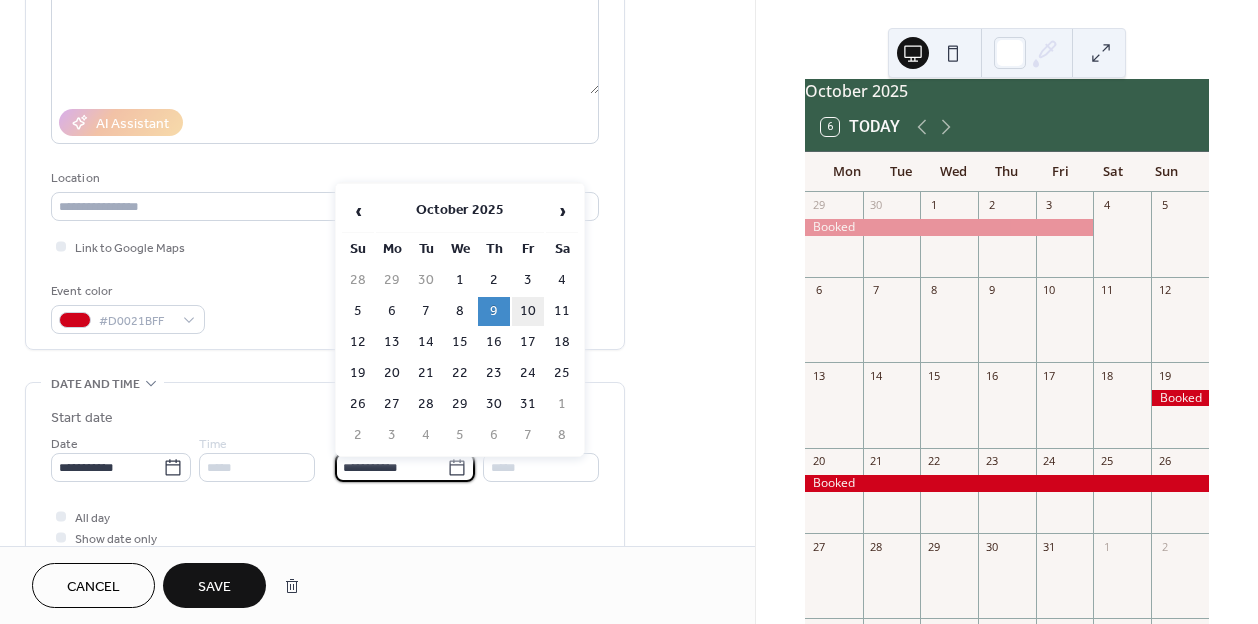 click on "10" at bounding box center [528, 311] 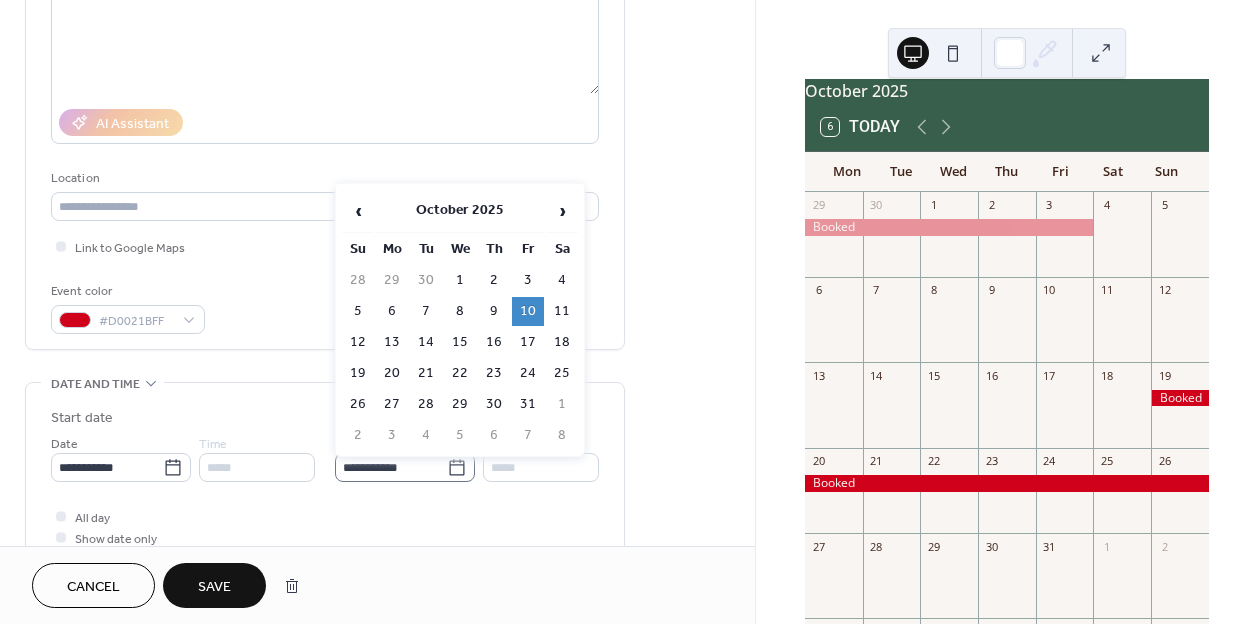 click 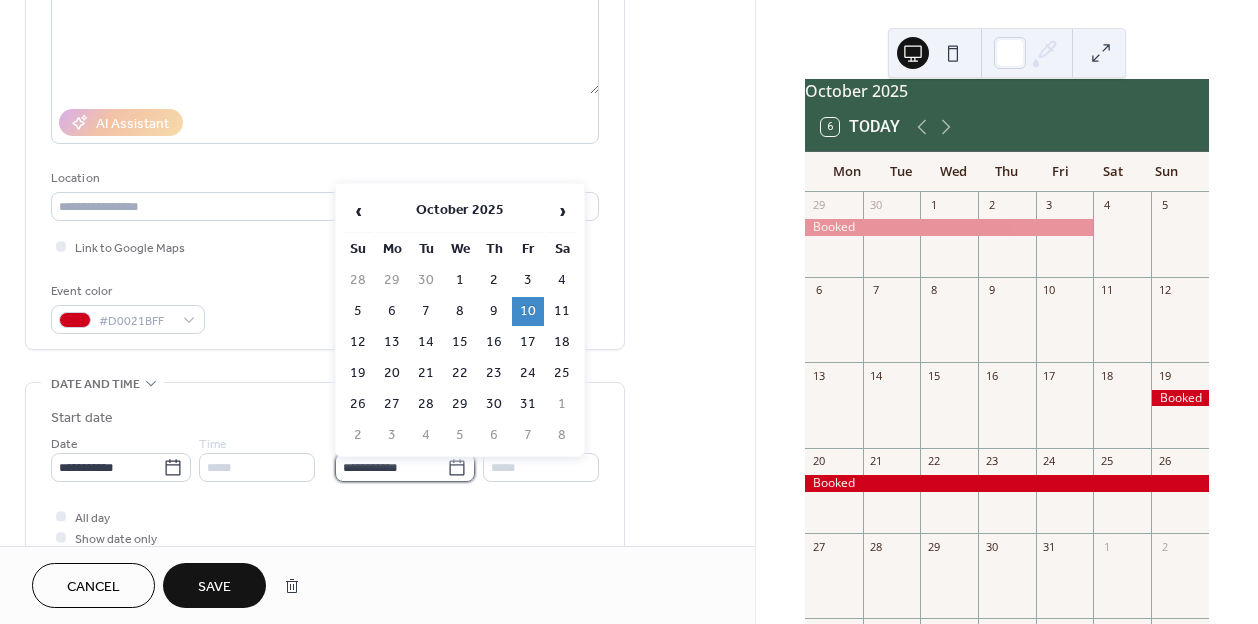 click on "**********" at bounding box center (391, 467) 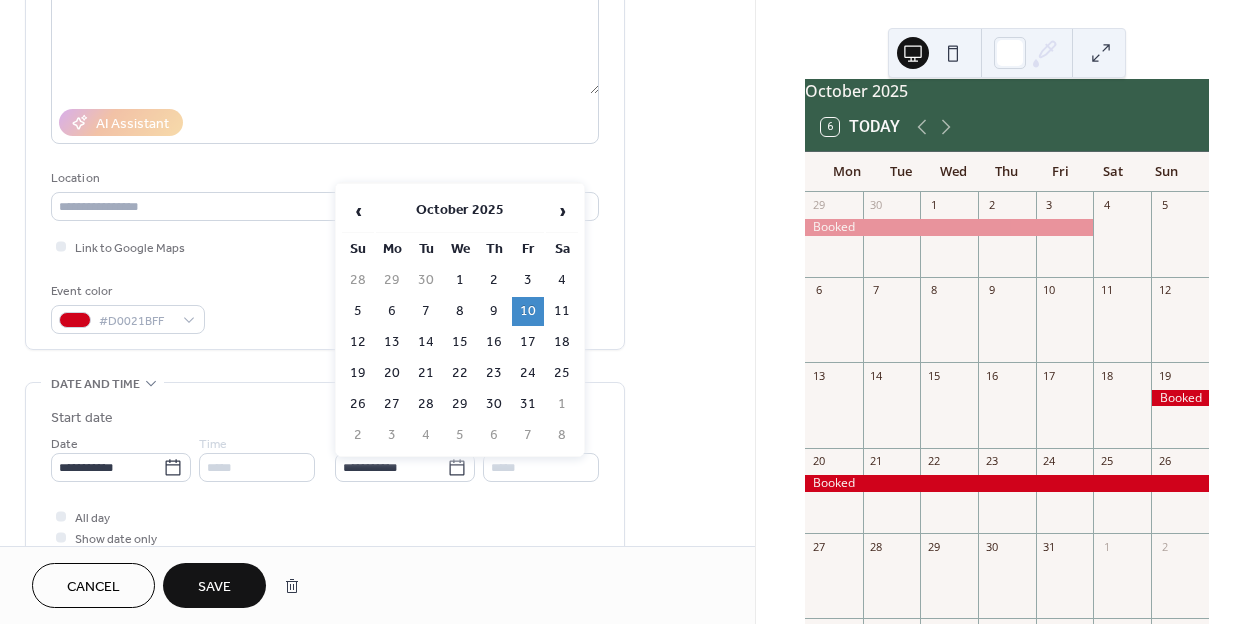 click on "10" at bounding box center [528, 311] 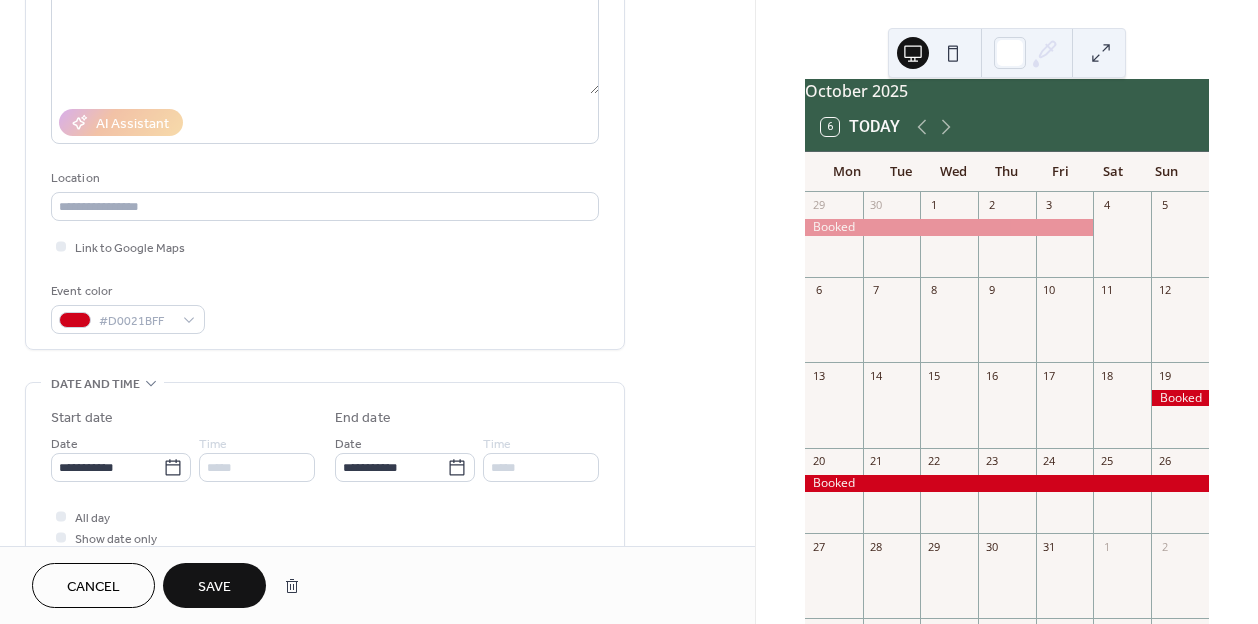 click on "All day Show date only Hide end time" at bounding box center [325, 537] 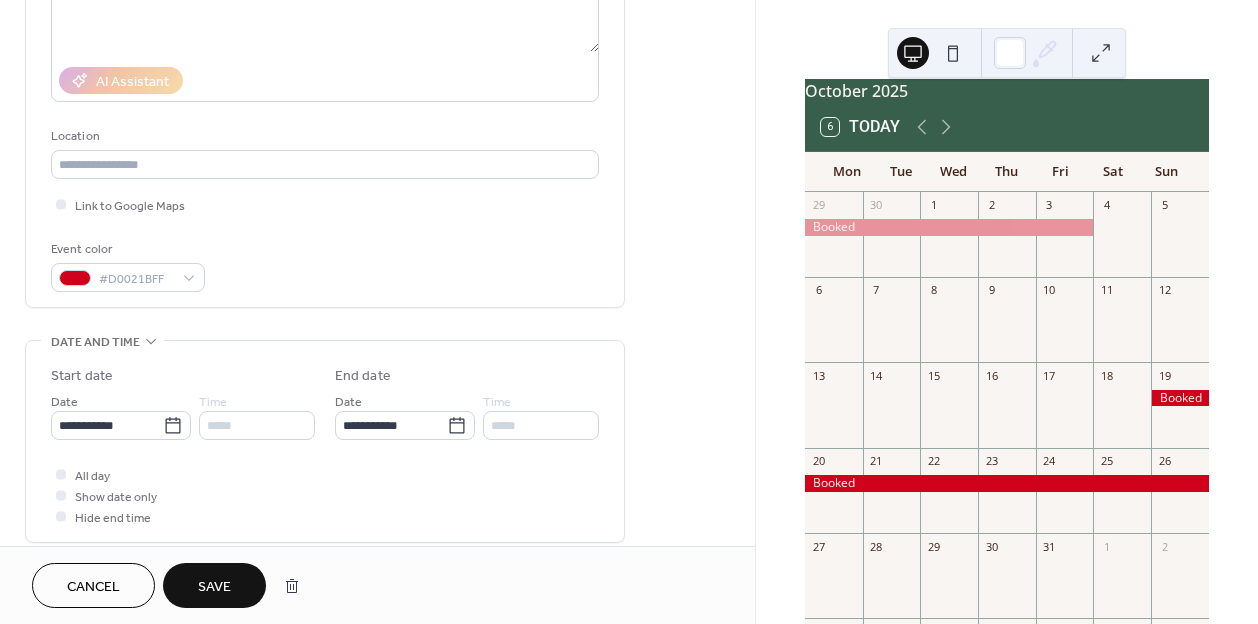 scroll, scrollTop: 317, scrollLeft: 0, axis: vertical 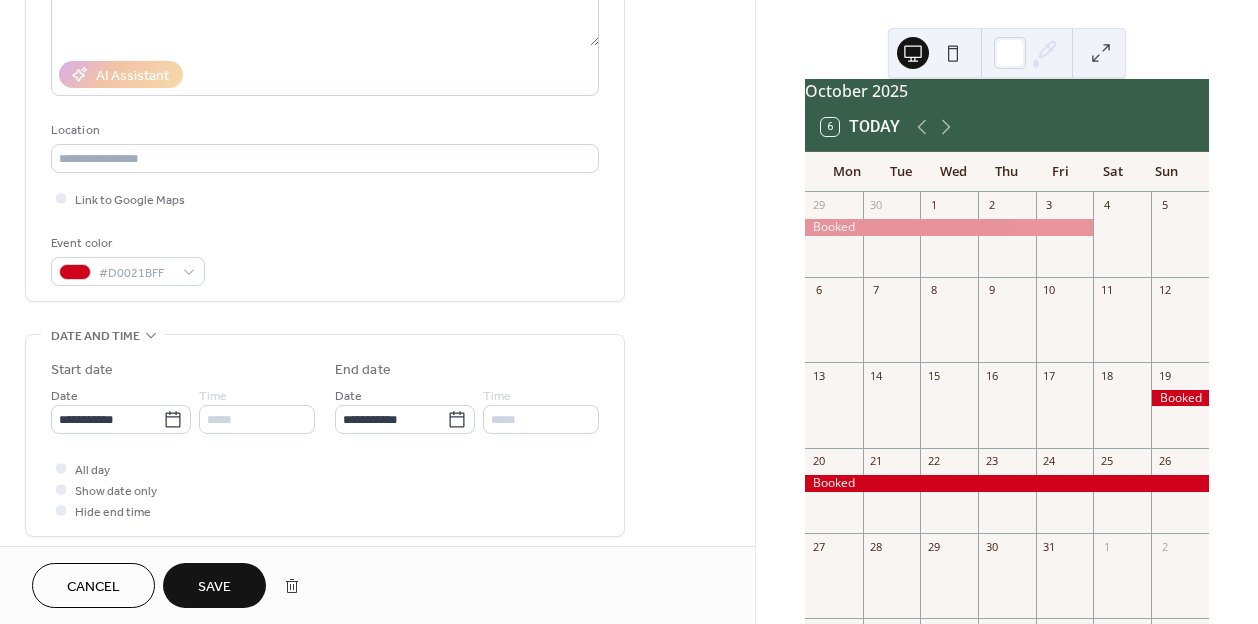 click on "Save" at bounding box center [214, 587] 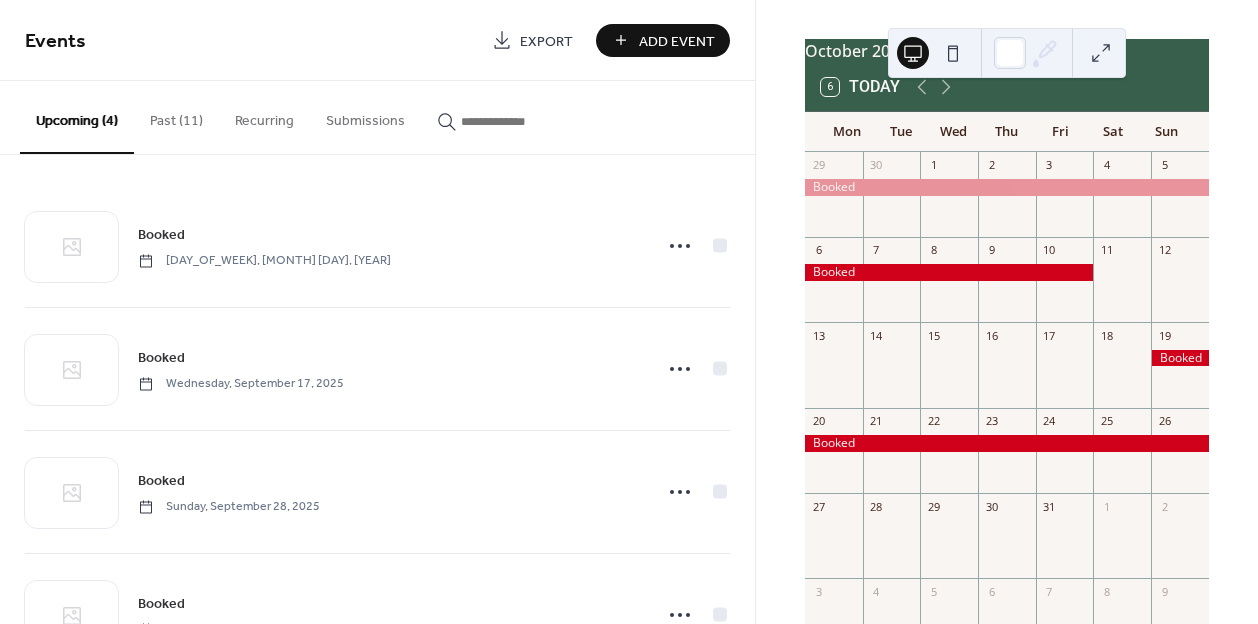scroll, scrollTop: 68, scrollLeft: 0, axis: vertical 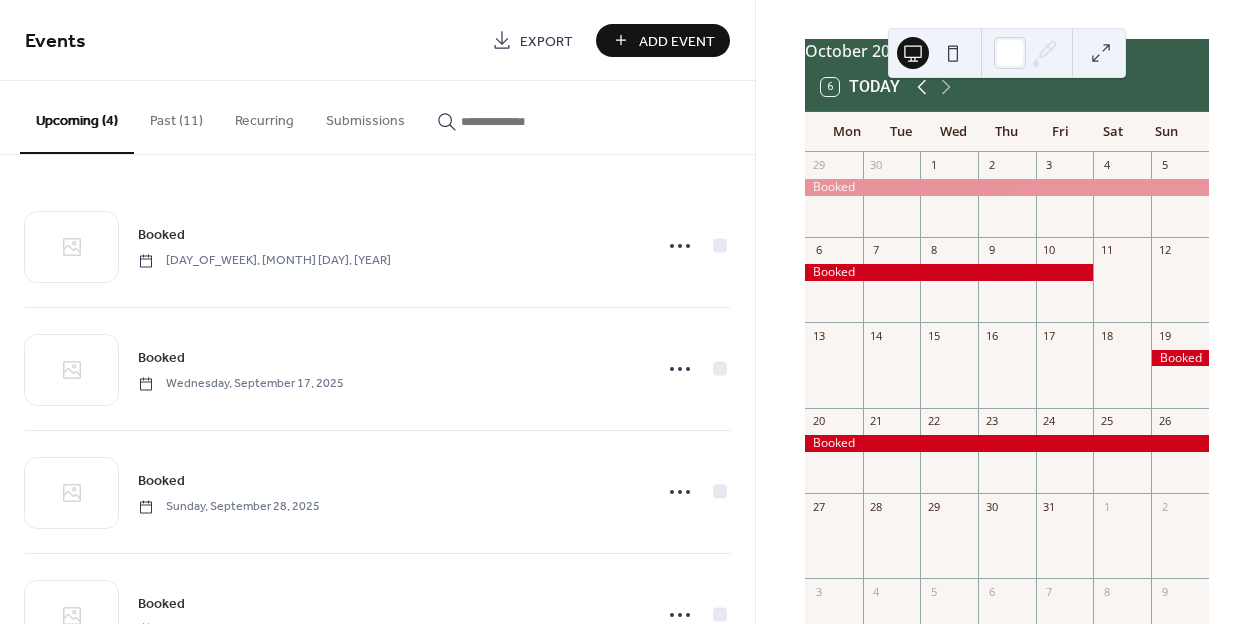 click 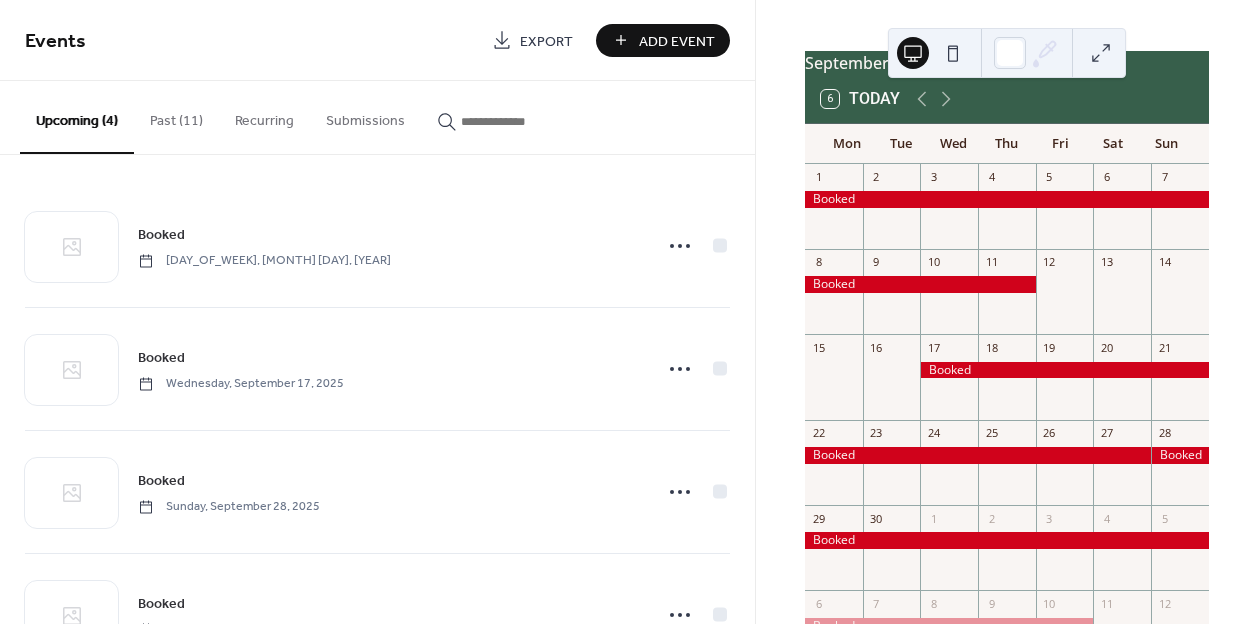 scroll, scrollTop: 54, scrollLeft: 0, axis: vertical 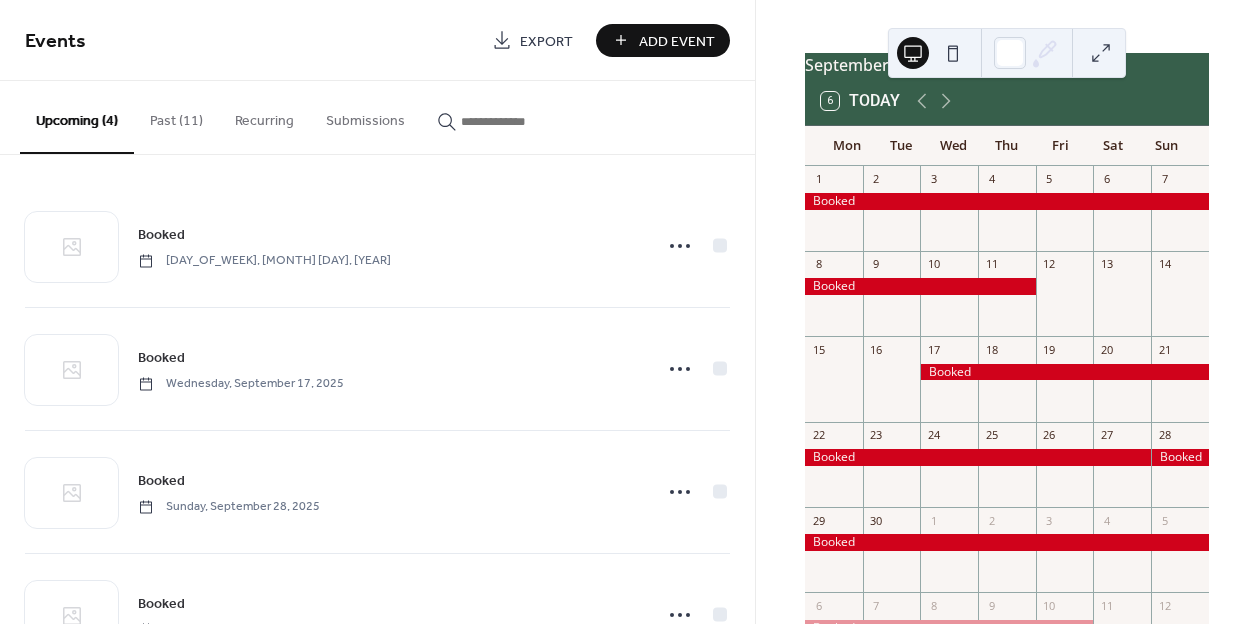 click on "6 Today" at bounding box center (1007, 101) 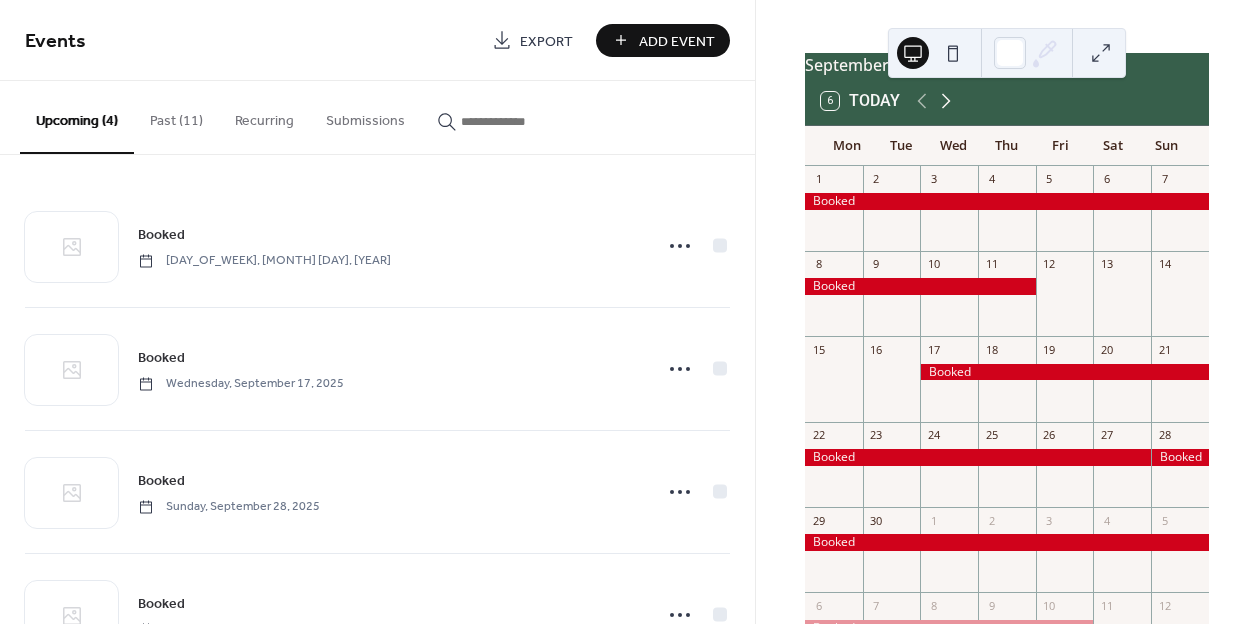 click 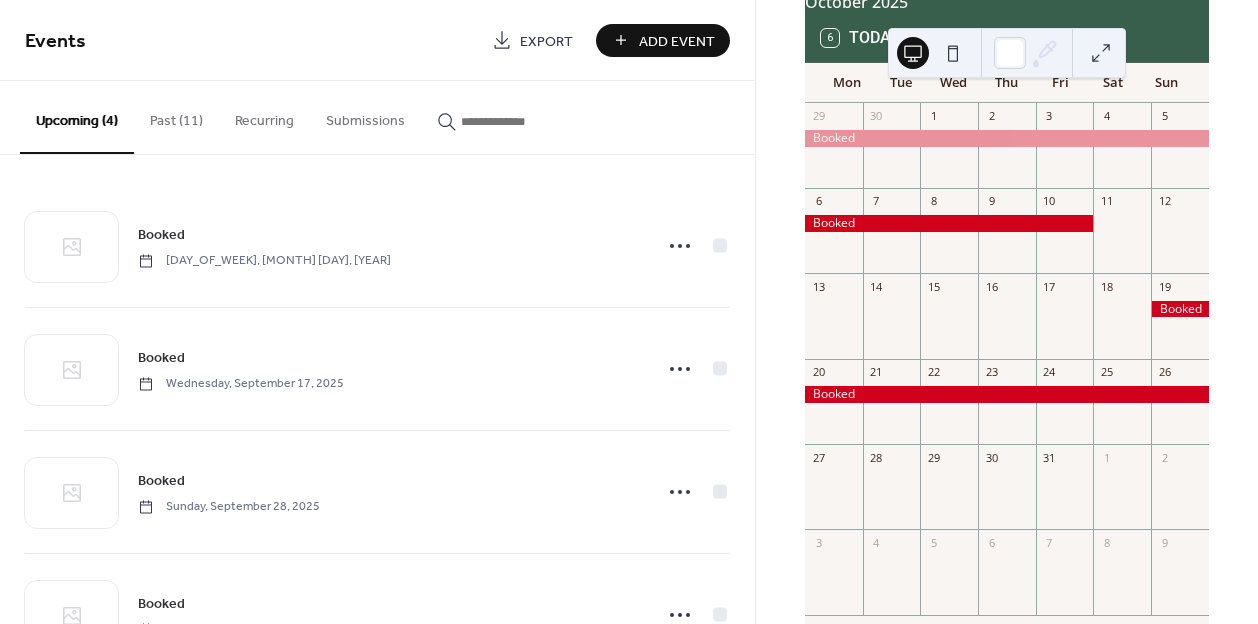scroll, scrollTop: 0, scrollLeft: 0, axis: both 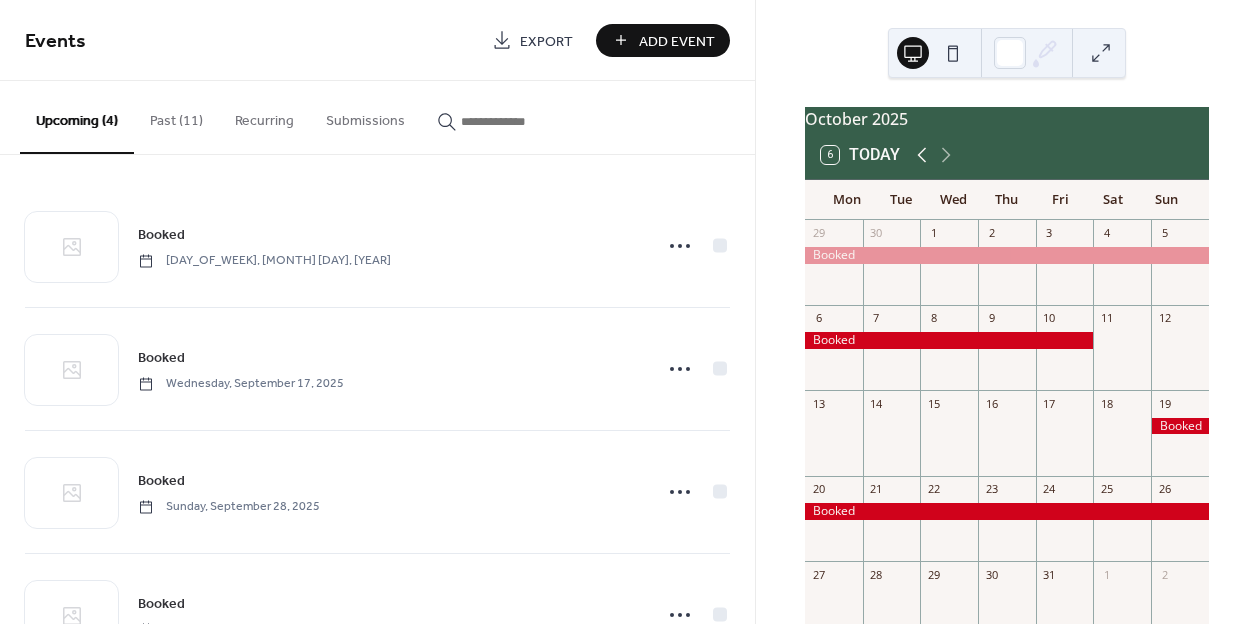 click 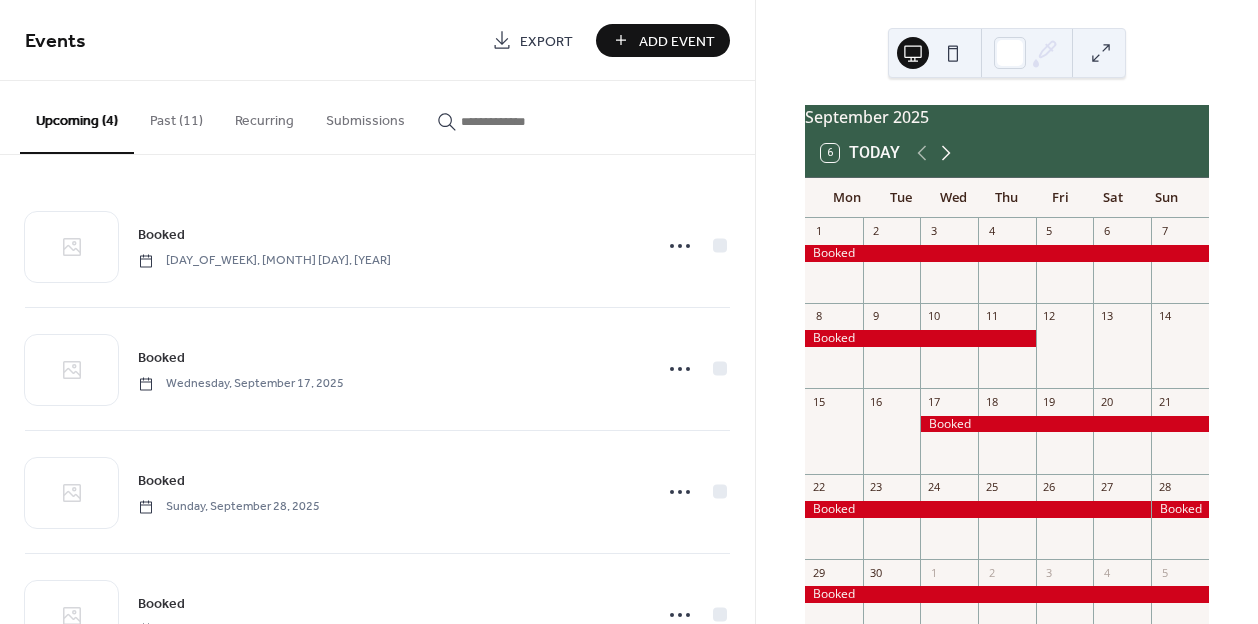 scroll, scrollTop: 0, scrollLeft: 0, axis: both 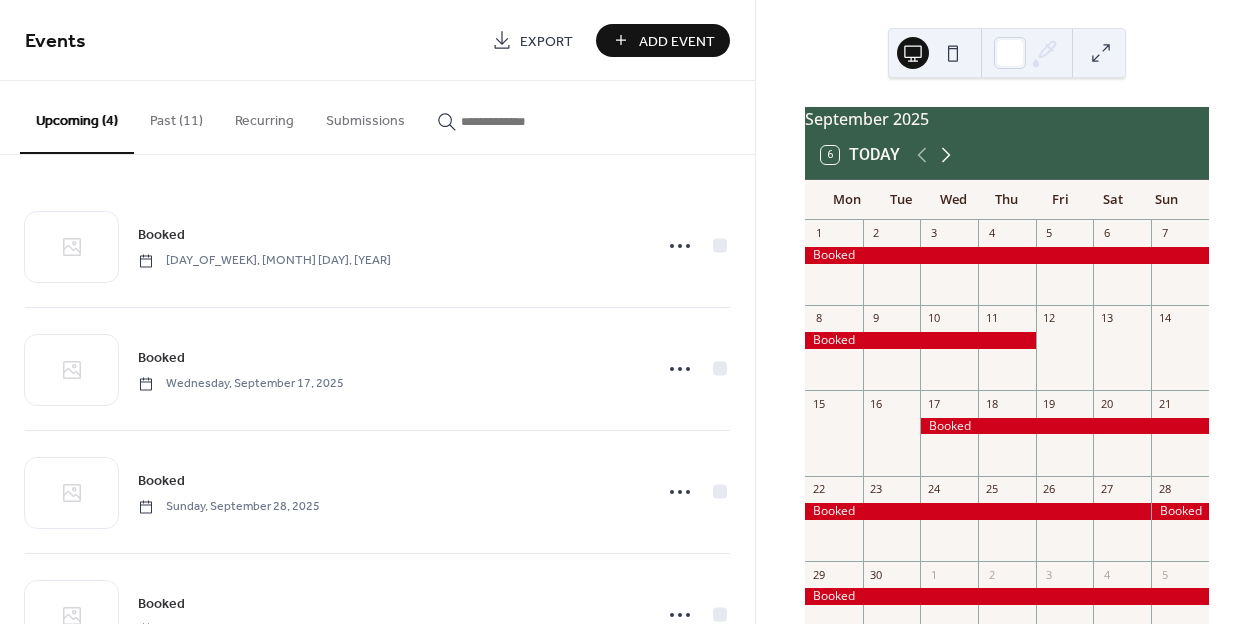 click 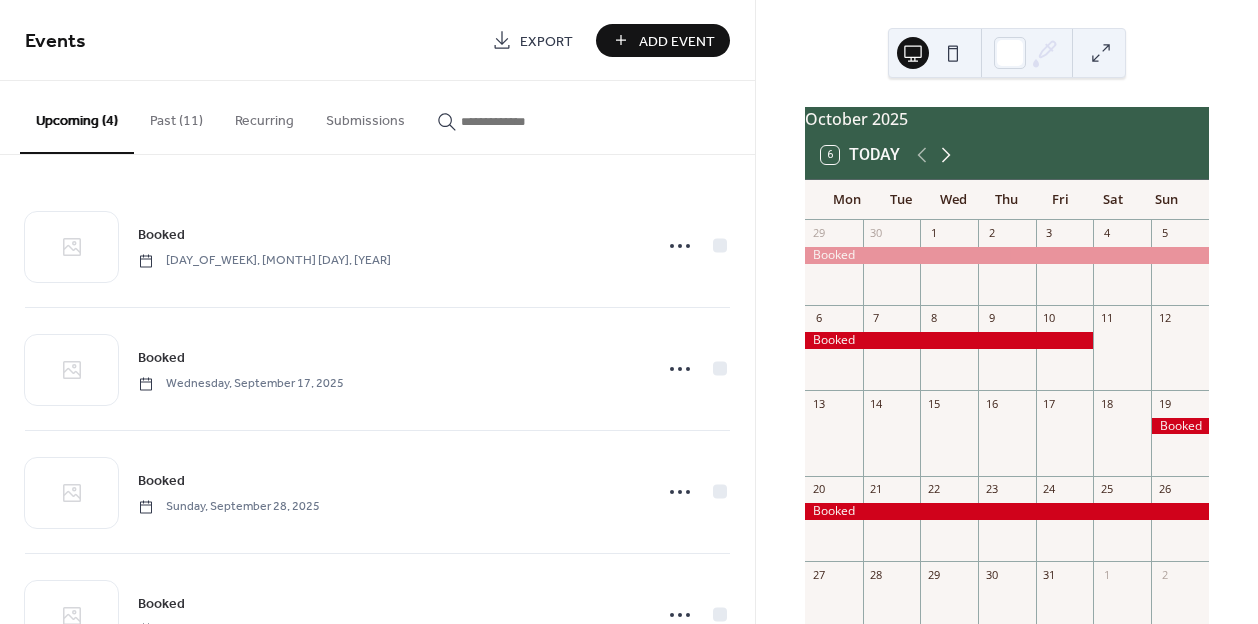 click 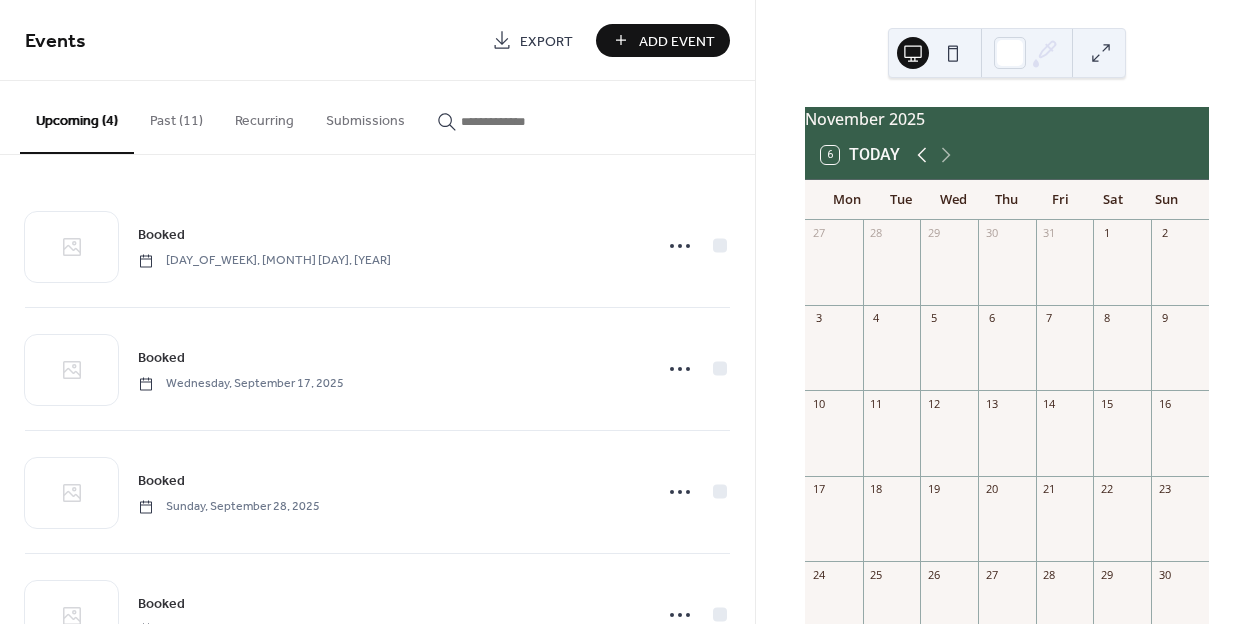click 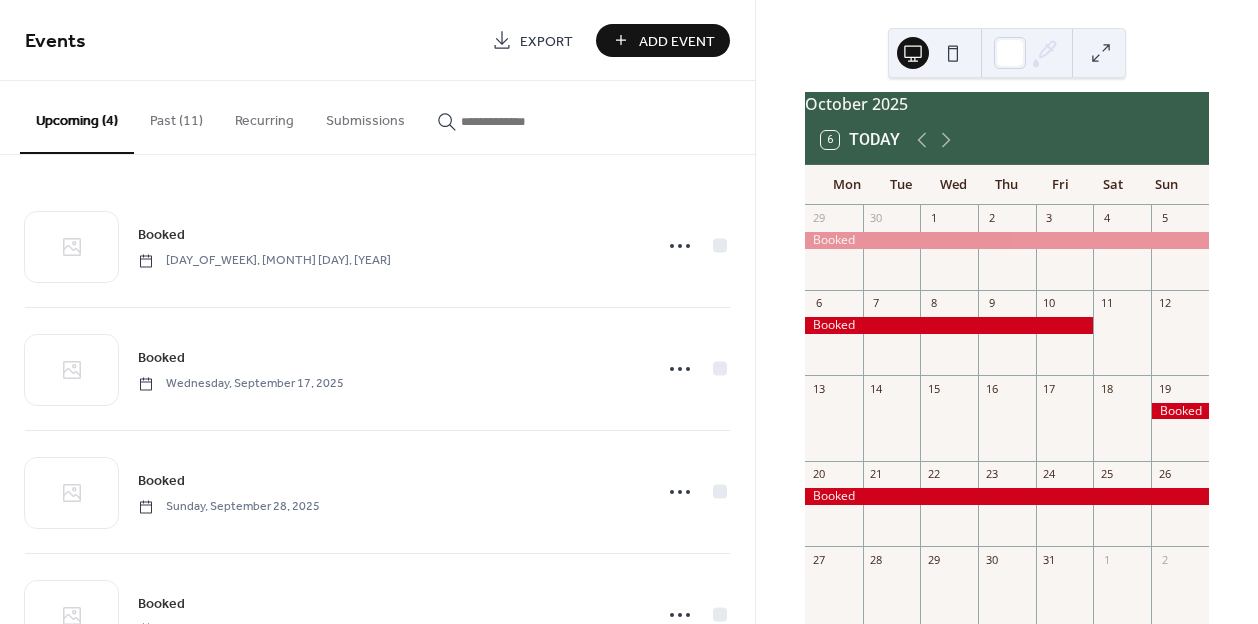 scroll, scrollTop: 23, scrollLeft: 0, axis: vertical 